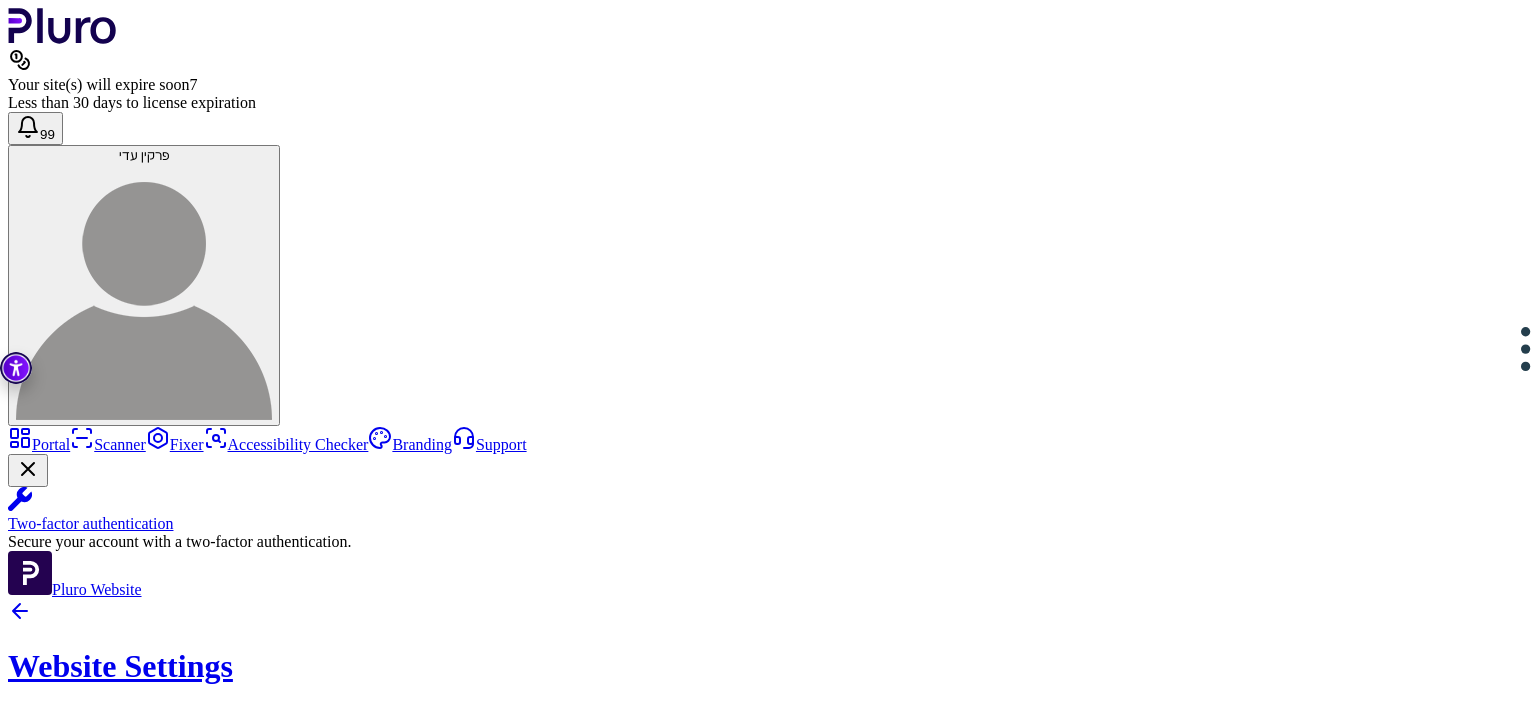 scroll, scrollTop: 0, scrollLeft: 0, axis: both 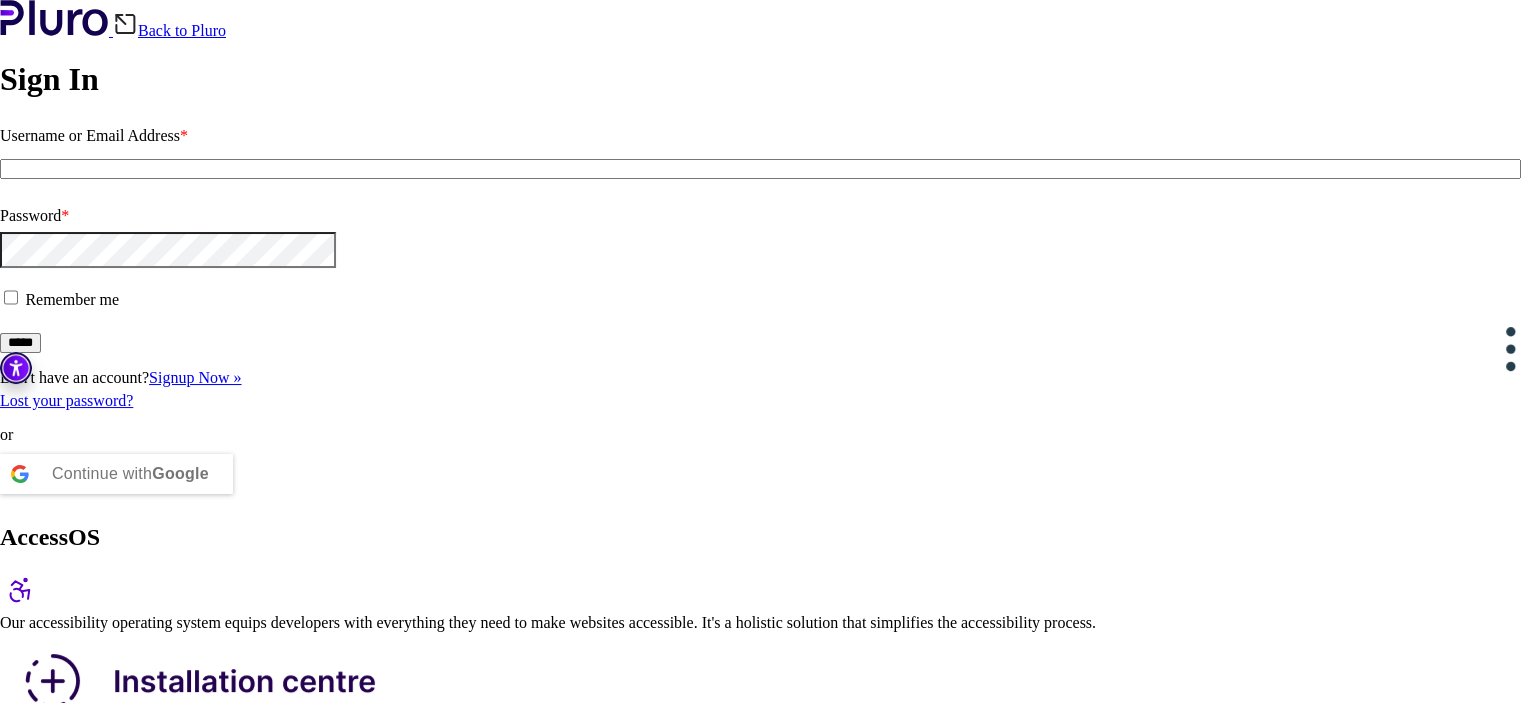 type on "**********" 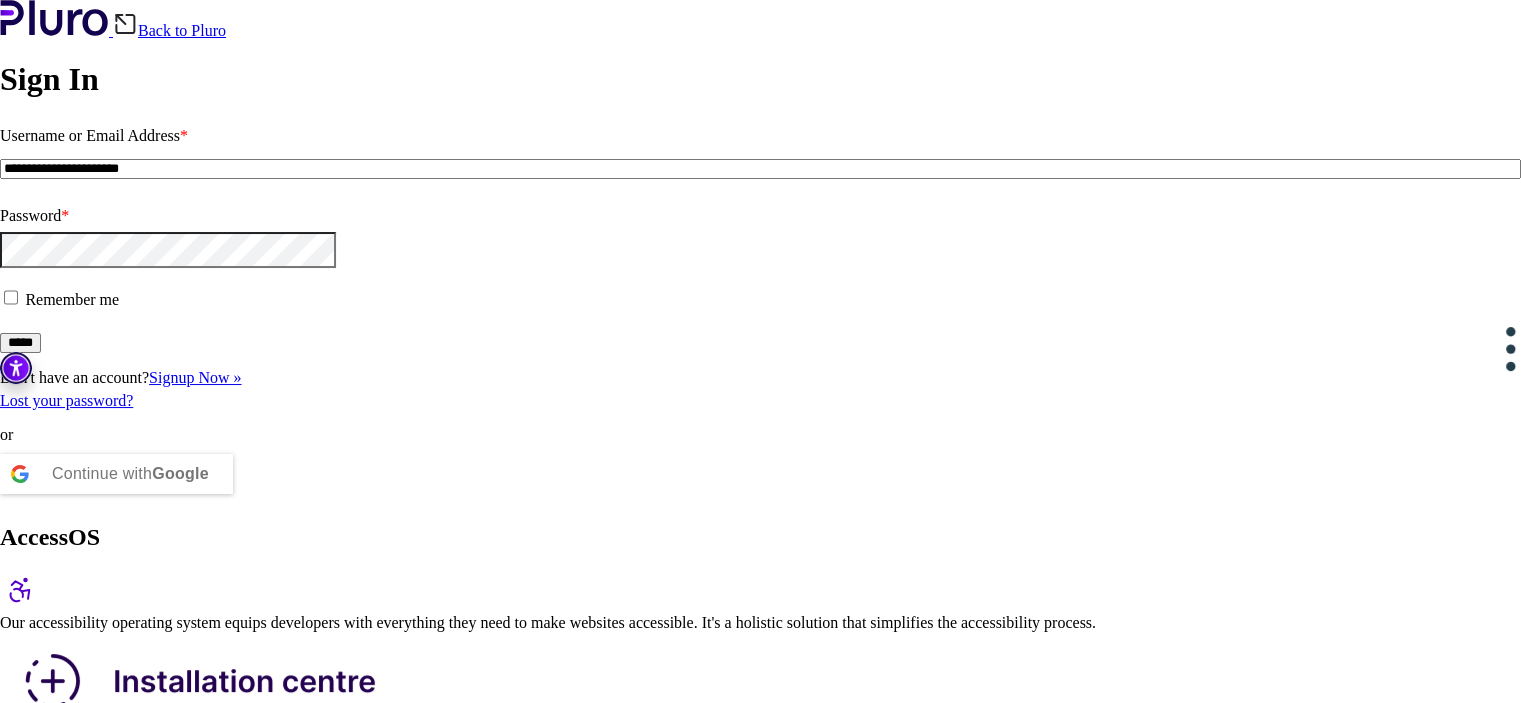 click on "*****" at bounding box center [20, 343] 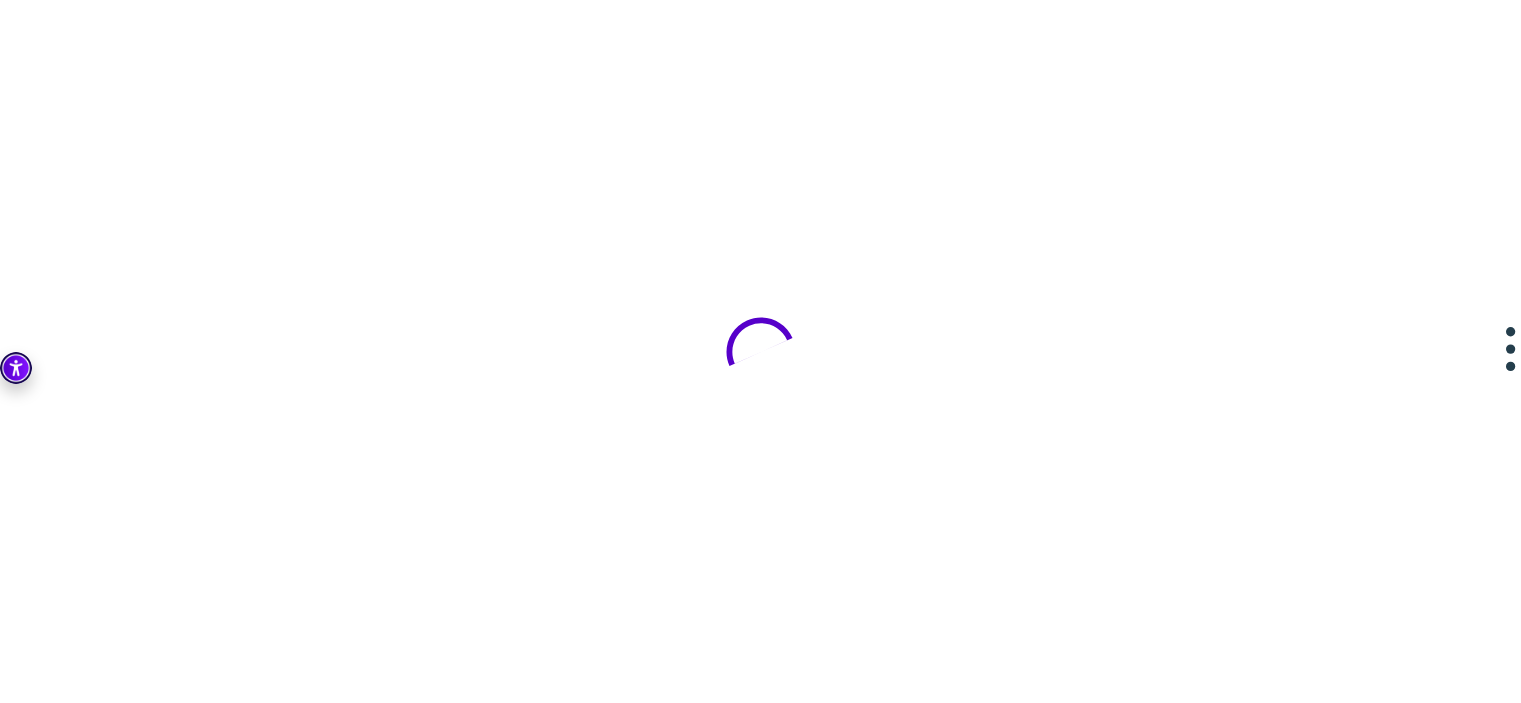 scroll, scrollTop: 0, scrollLeft: 0, axis: both 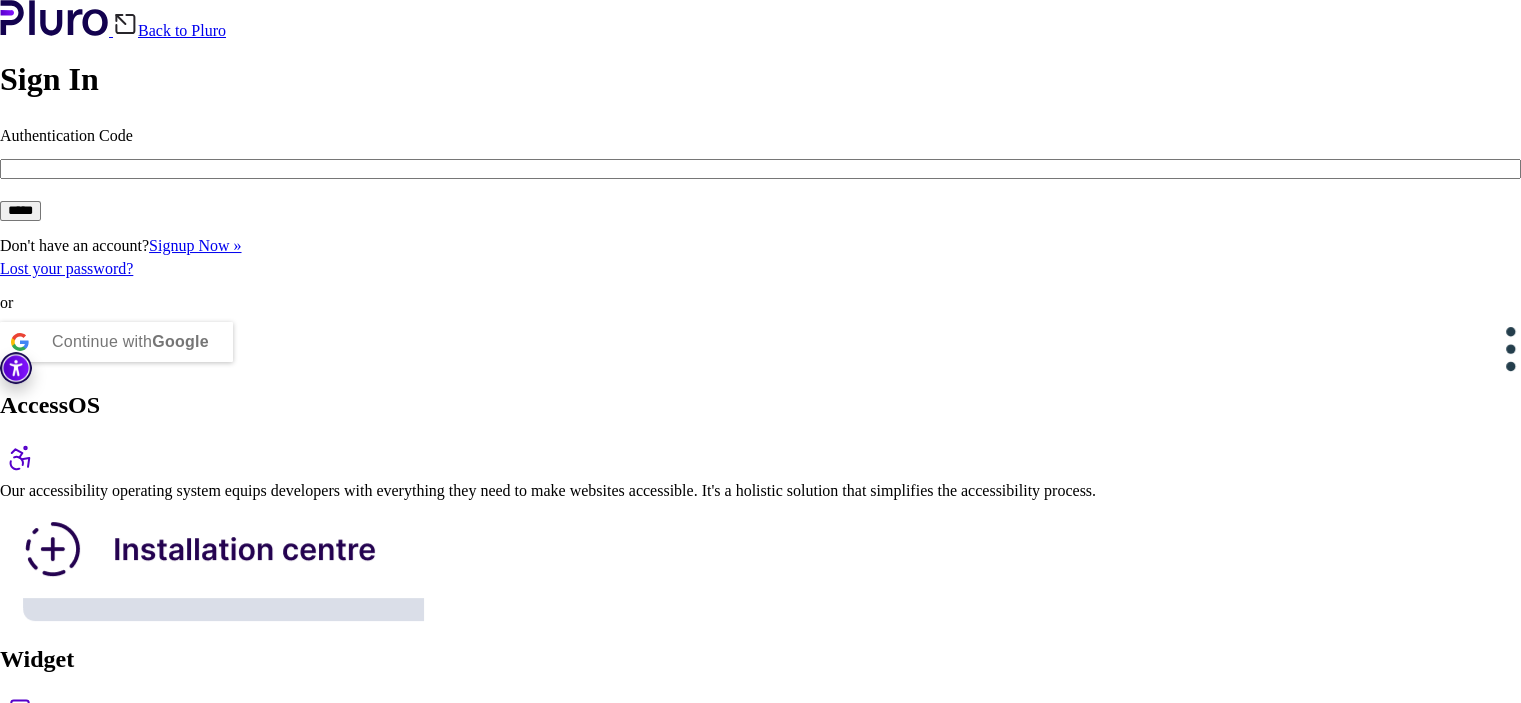 click on "Authentication Code" at bounding box center (760, 169) 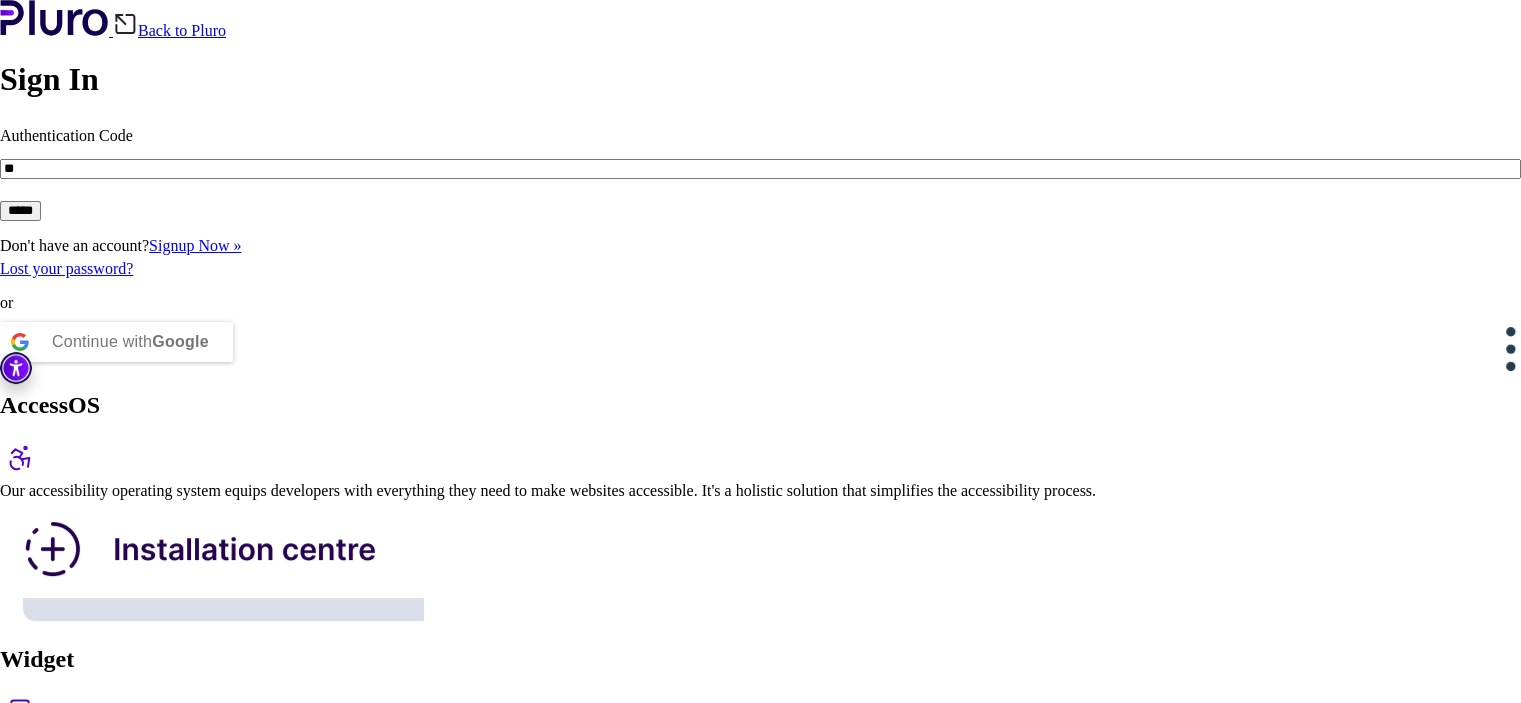 click on "*****" at bounding box center (20, 211) 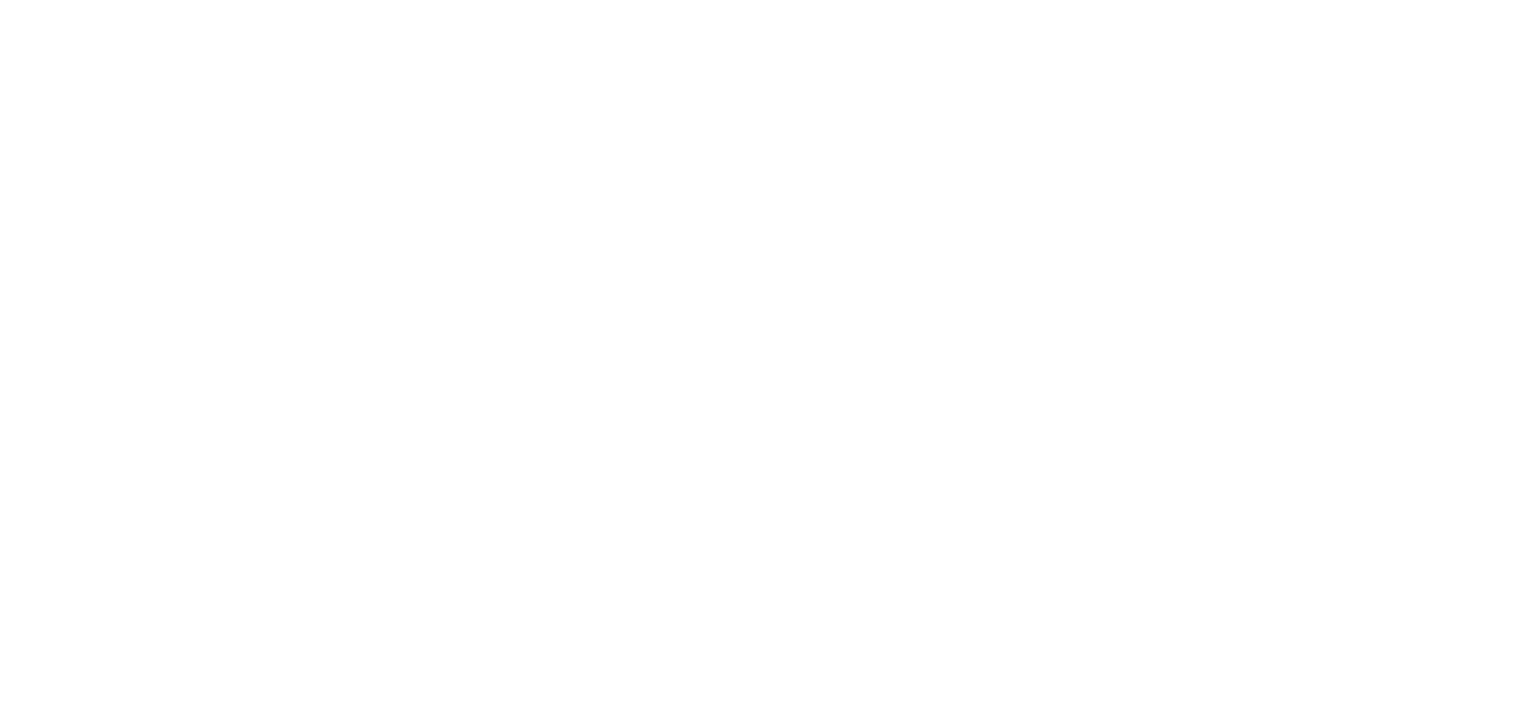 scroll, scrollTop: 0, scrollLeft: 0, axis: both 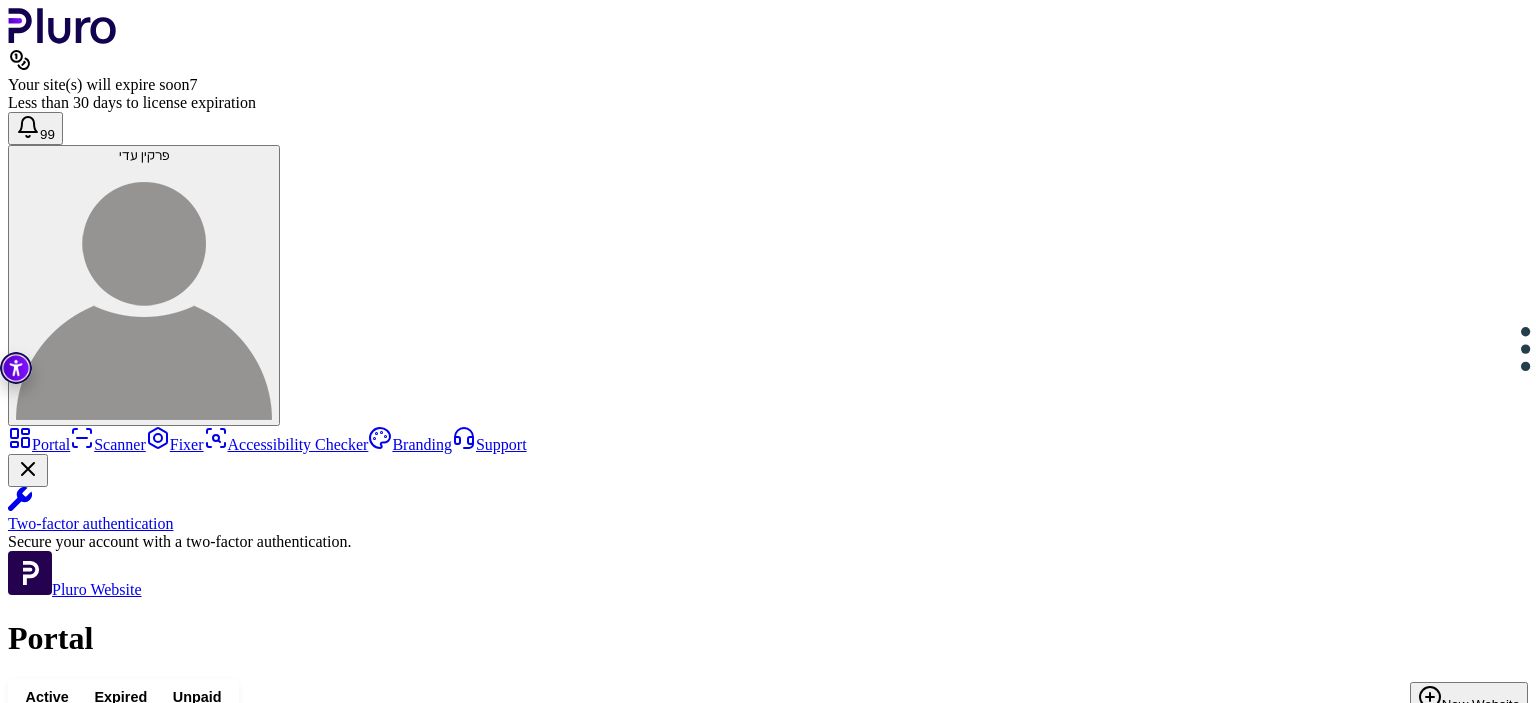 click 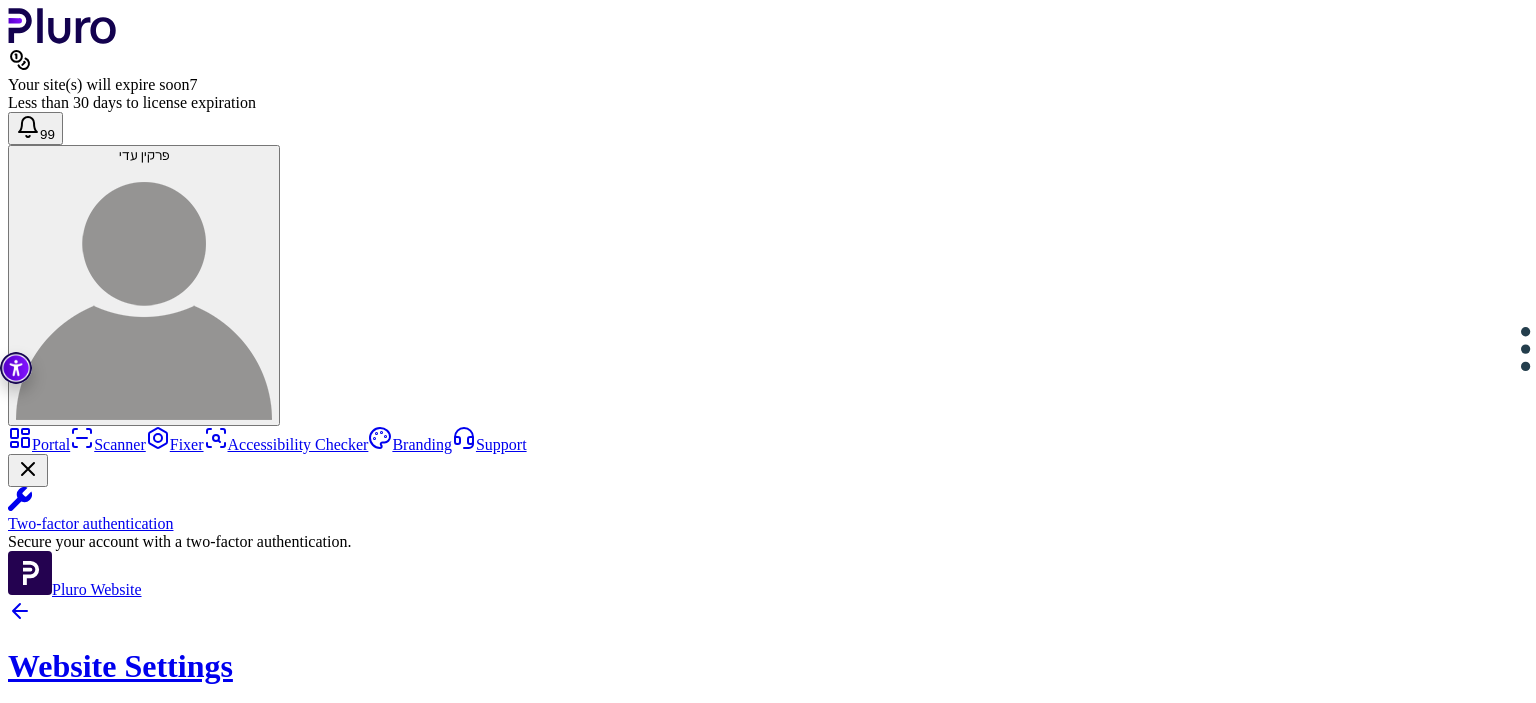 scroll, scrollTop: 670, scrollLeft: 0, axis: vertical 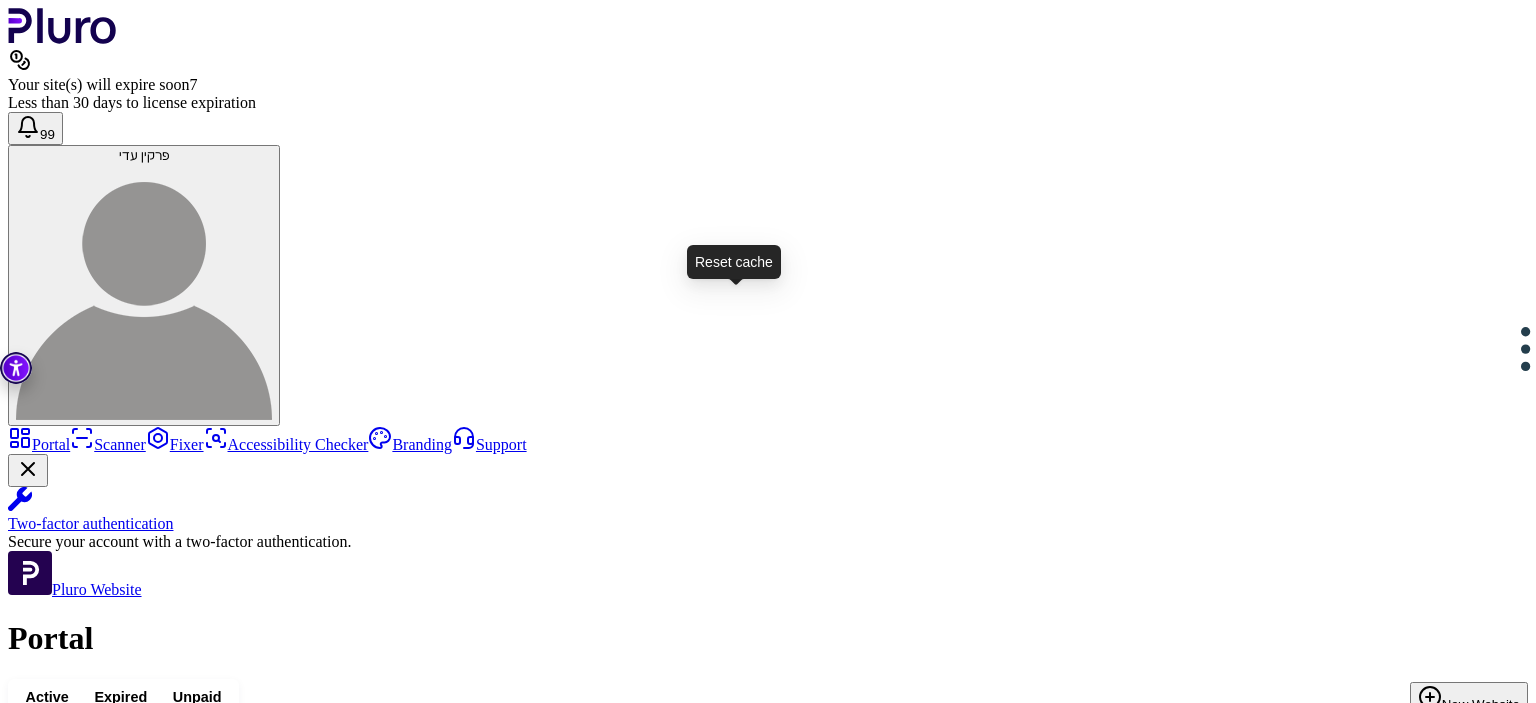 click 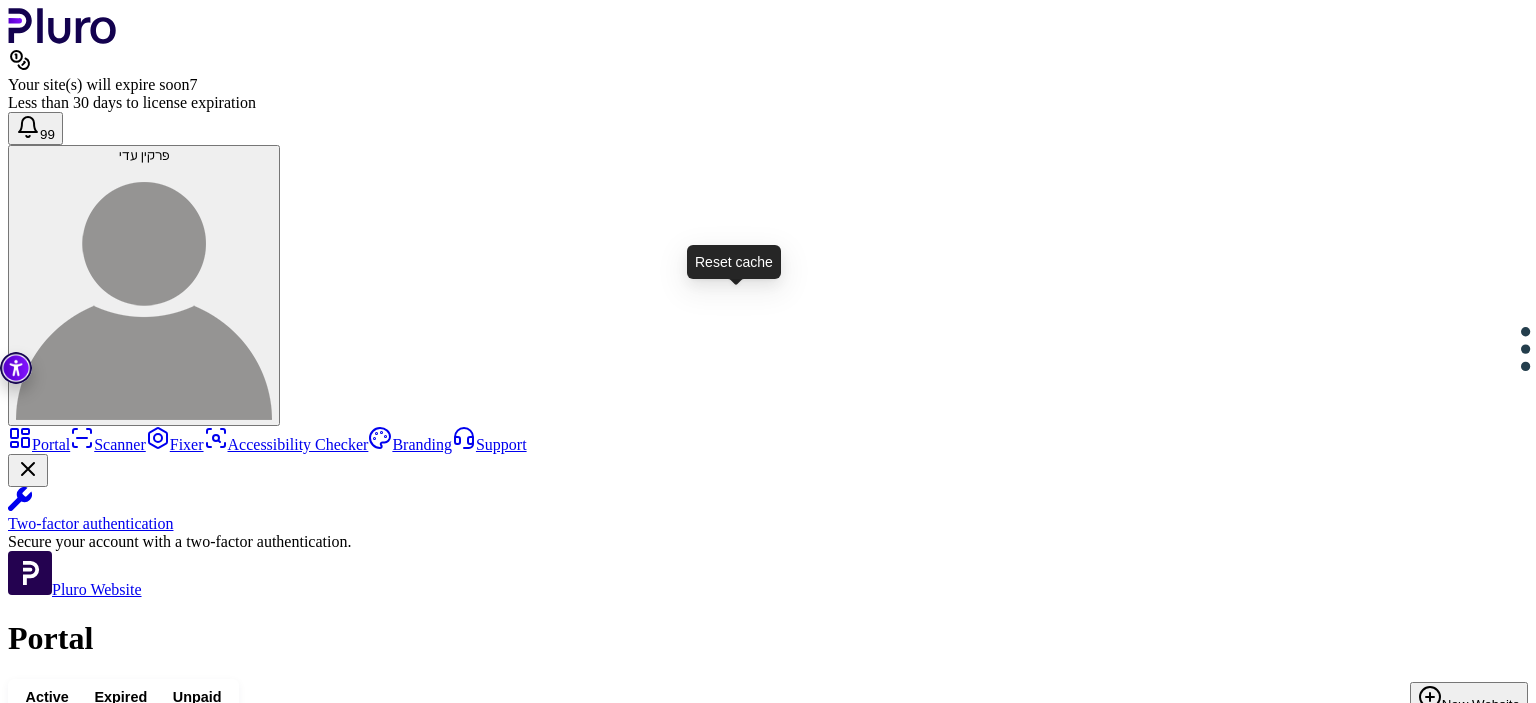 click 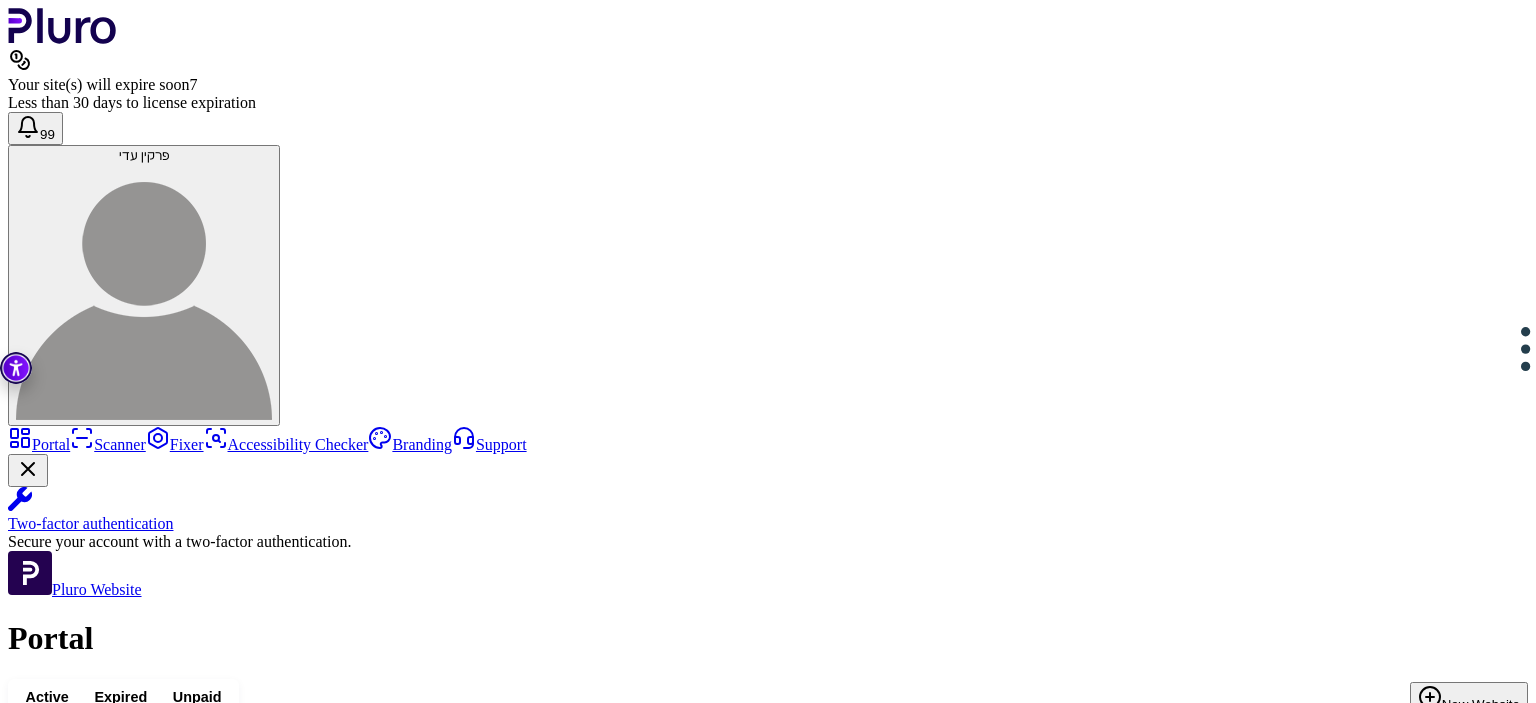 scroll, scrollTop: 0, scrollLeft: 0, axis: both 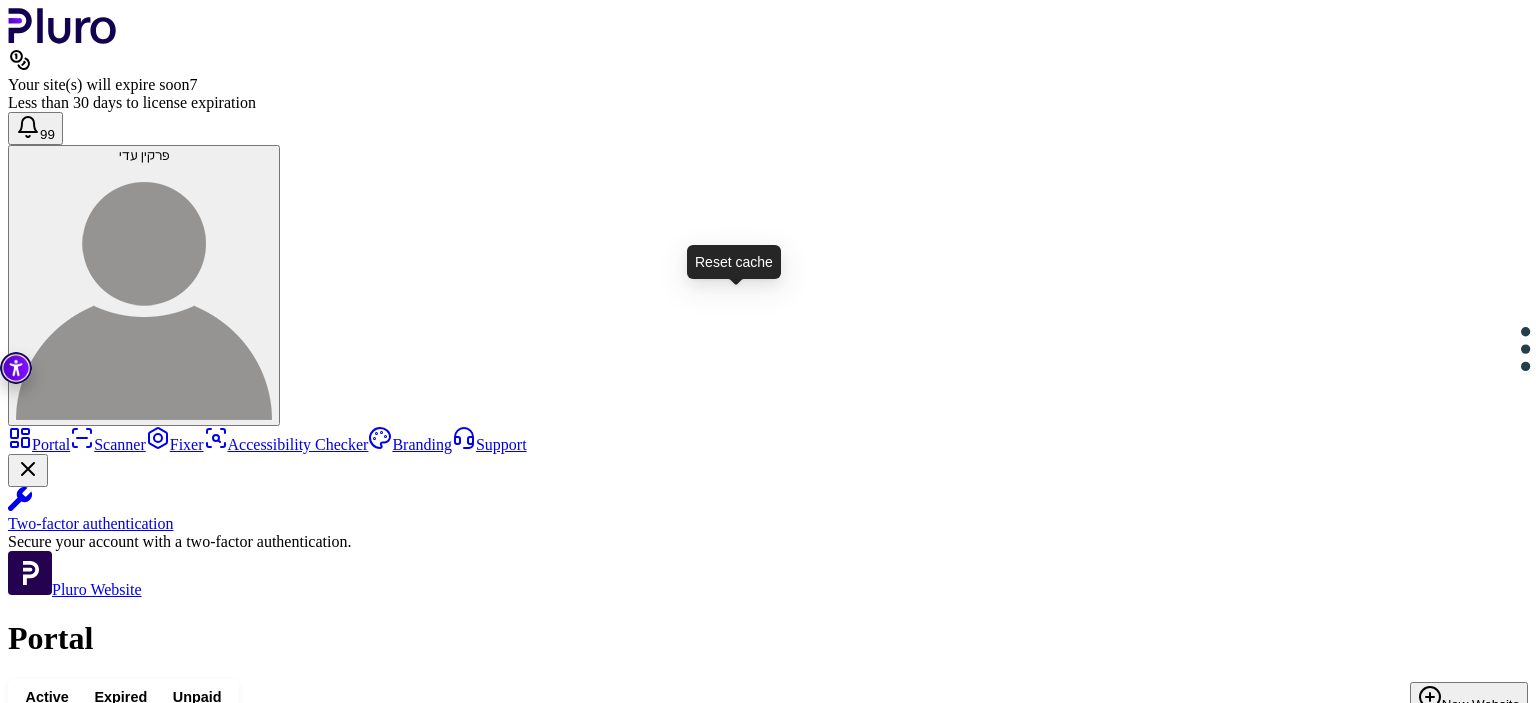 click 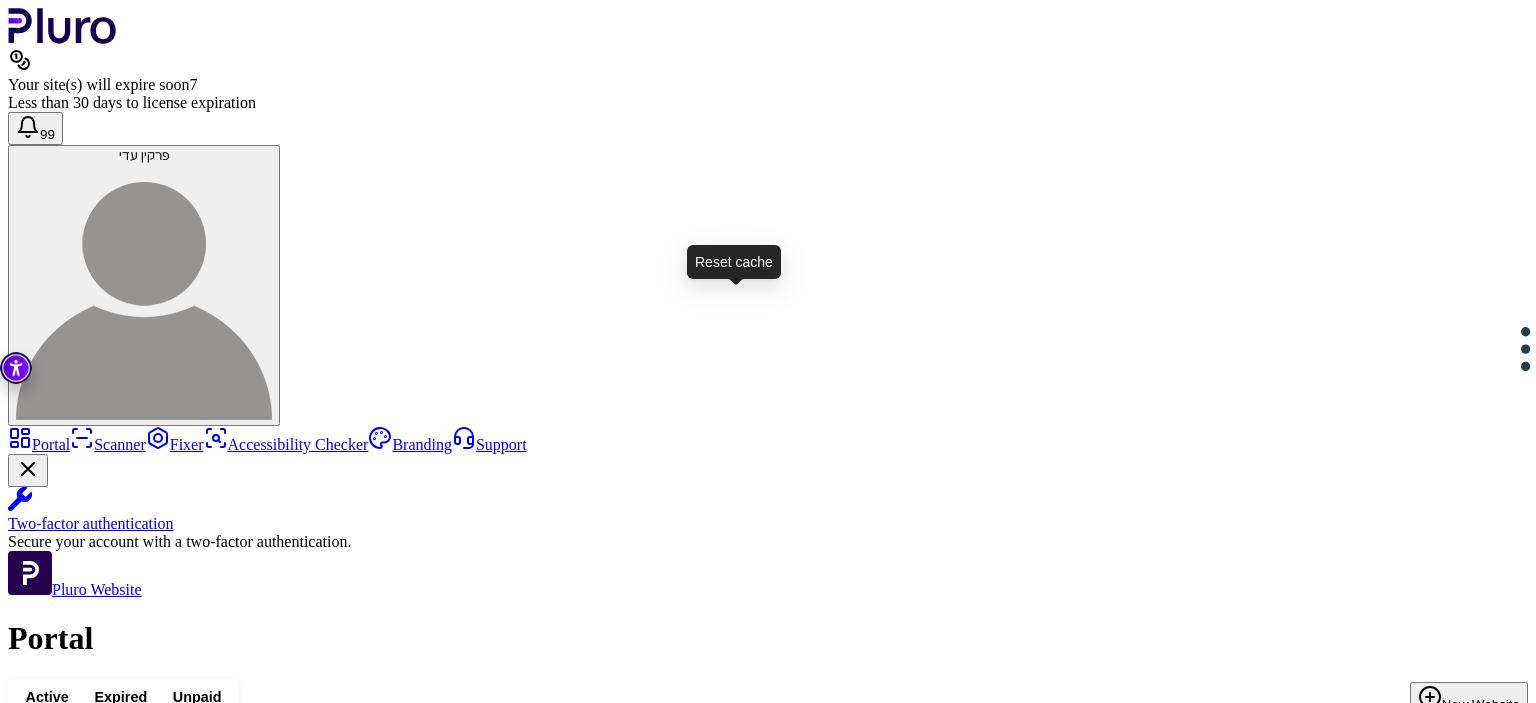 click 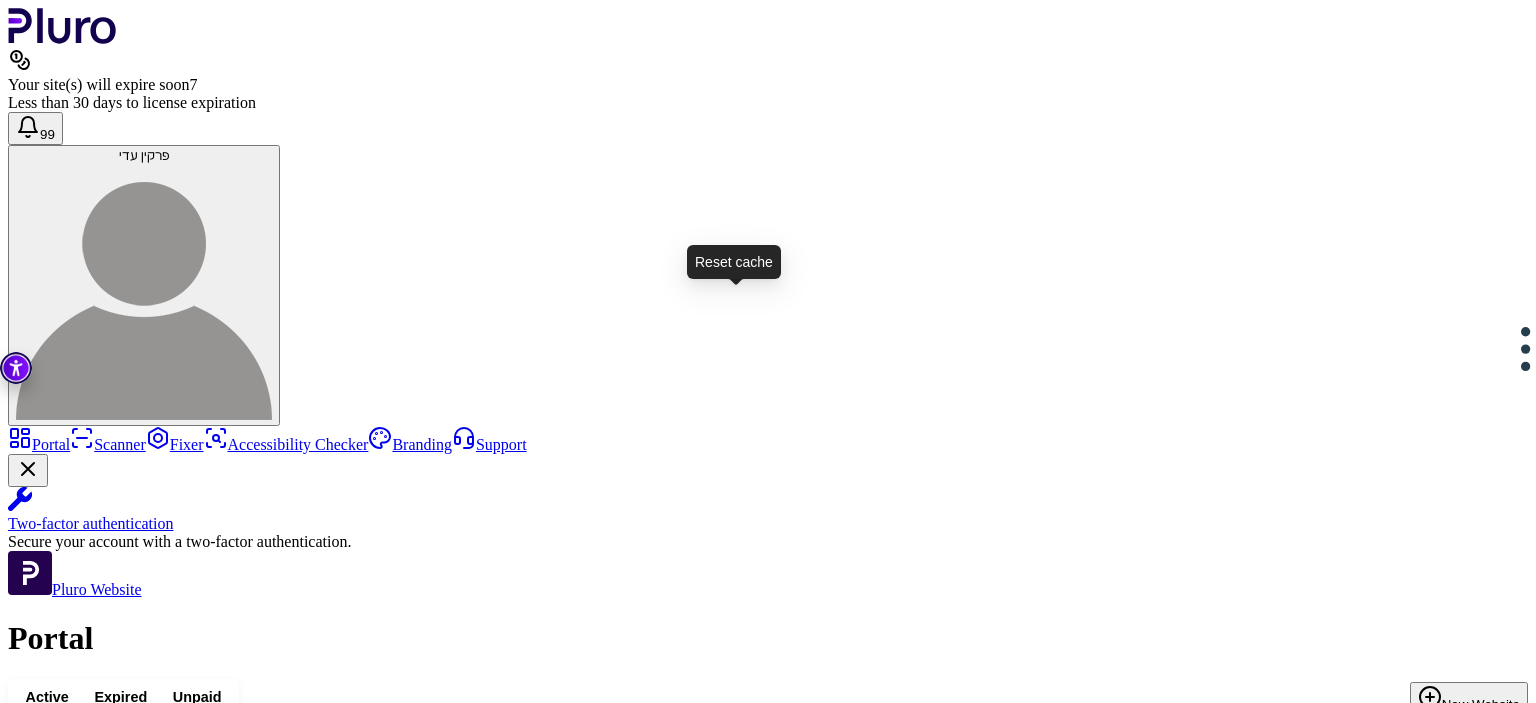 click 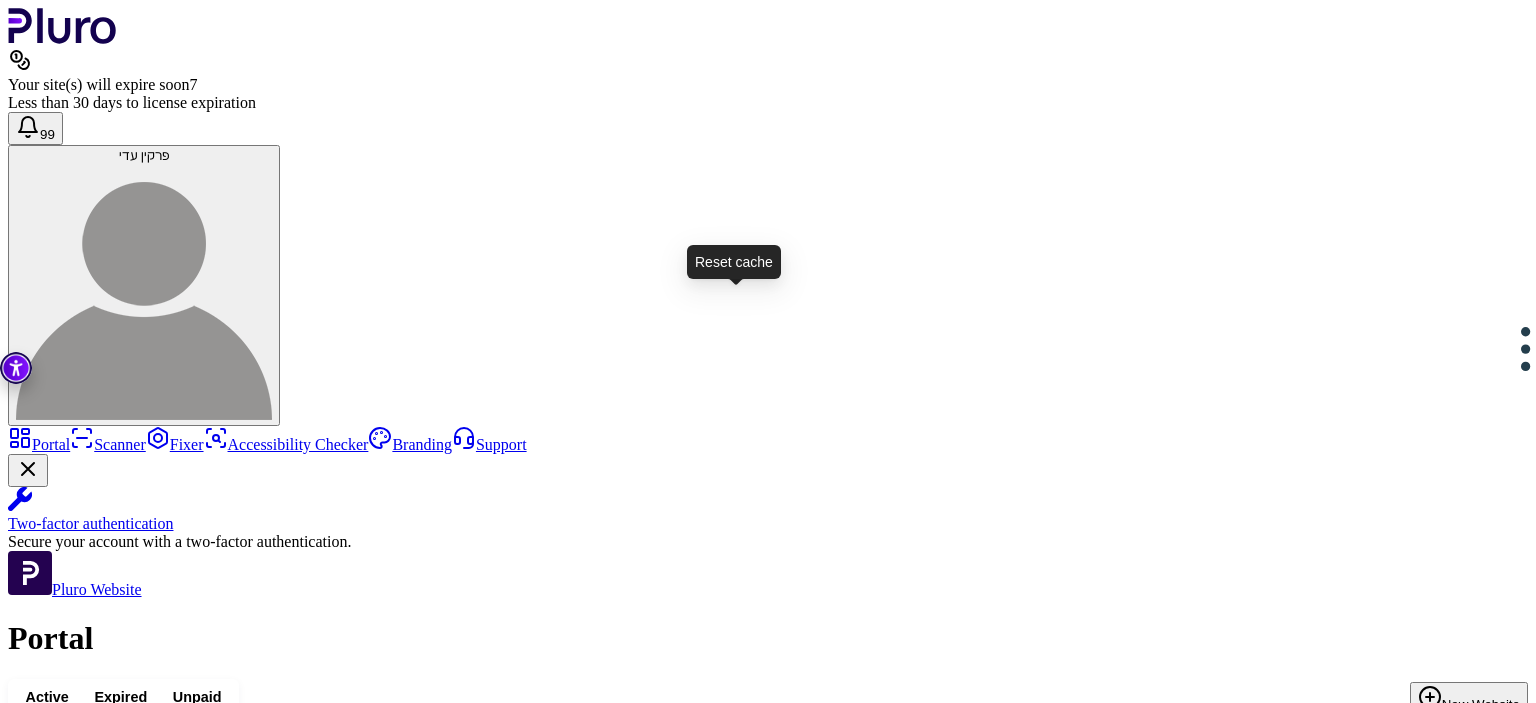 click 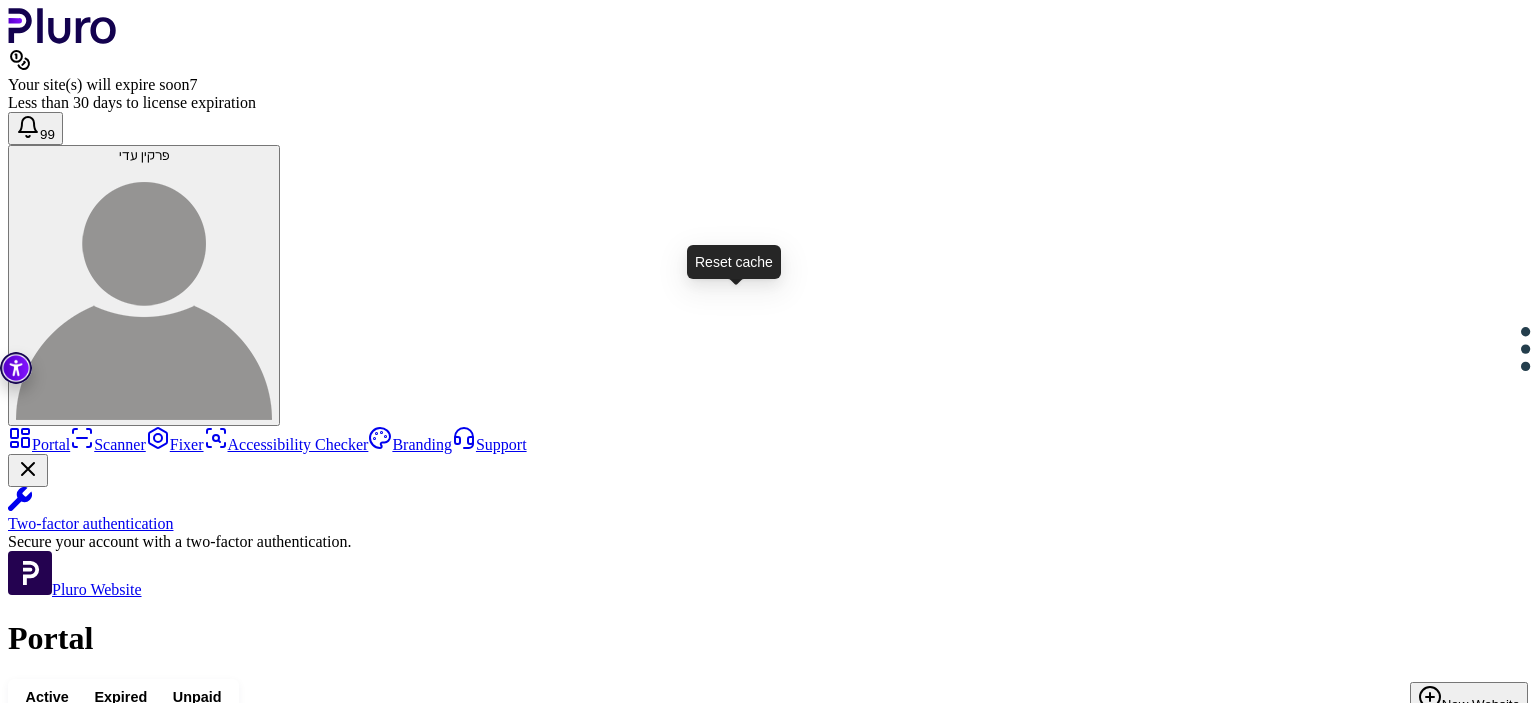 click 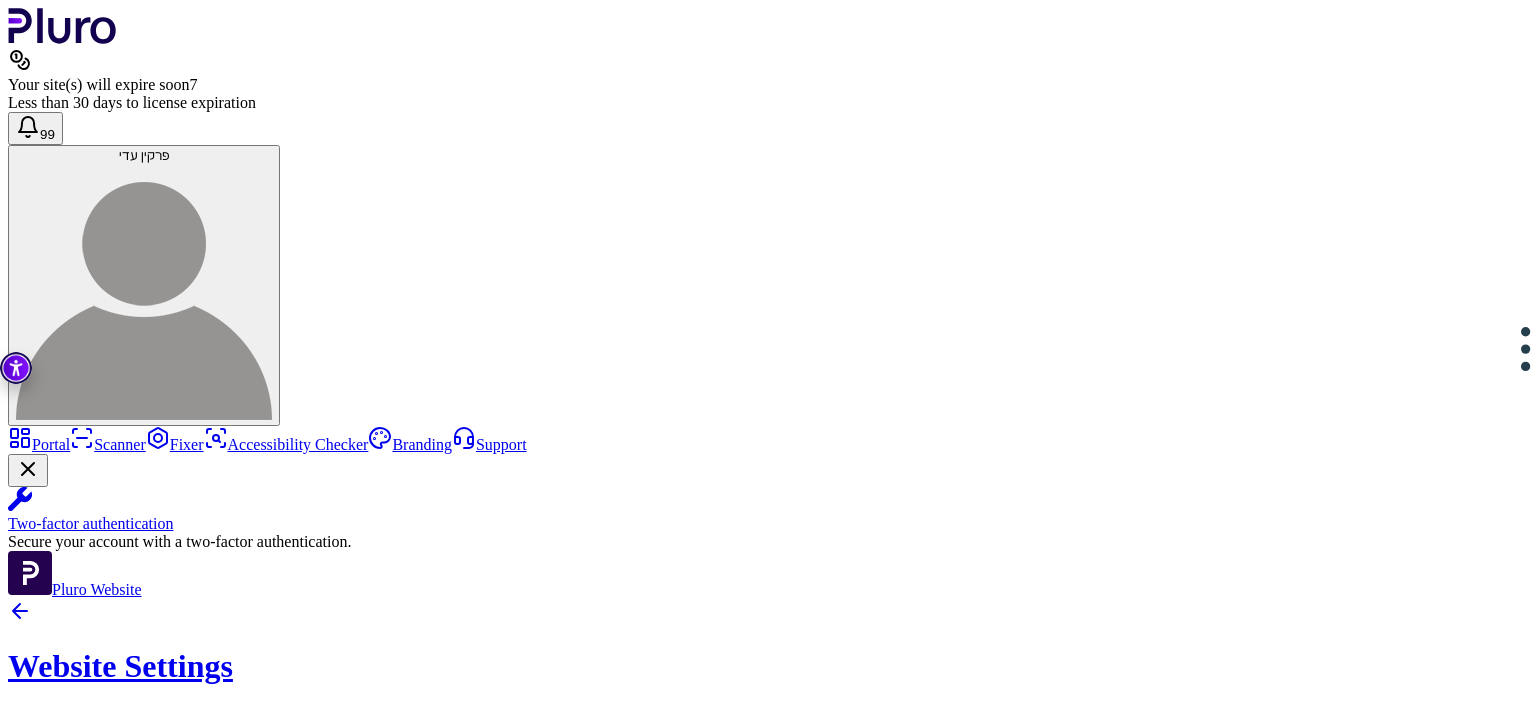 scroll, scrollTop: 0, scrollLeft: 0, axis: both 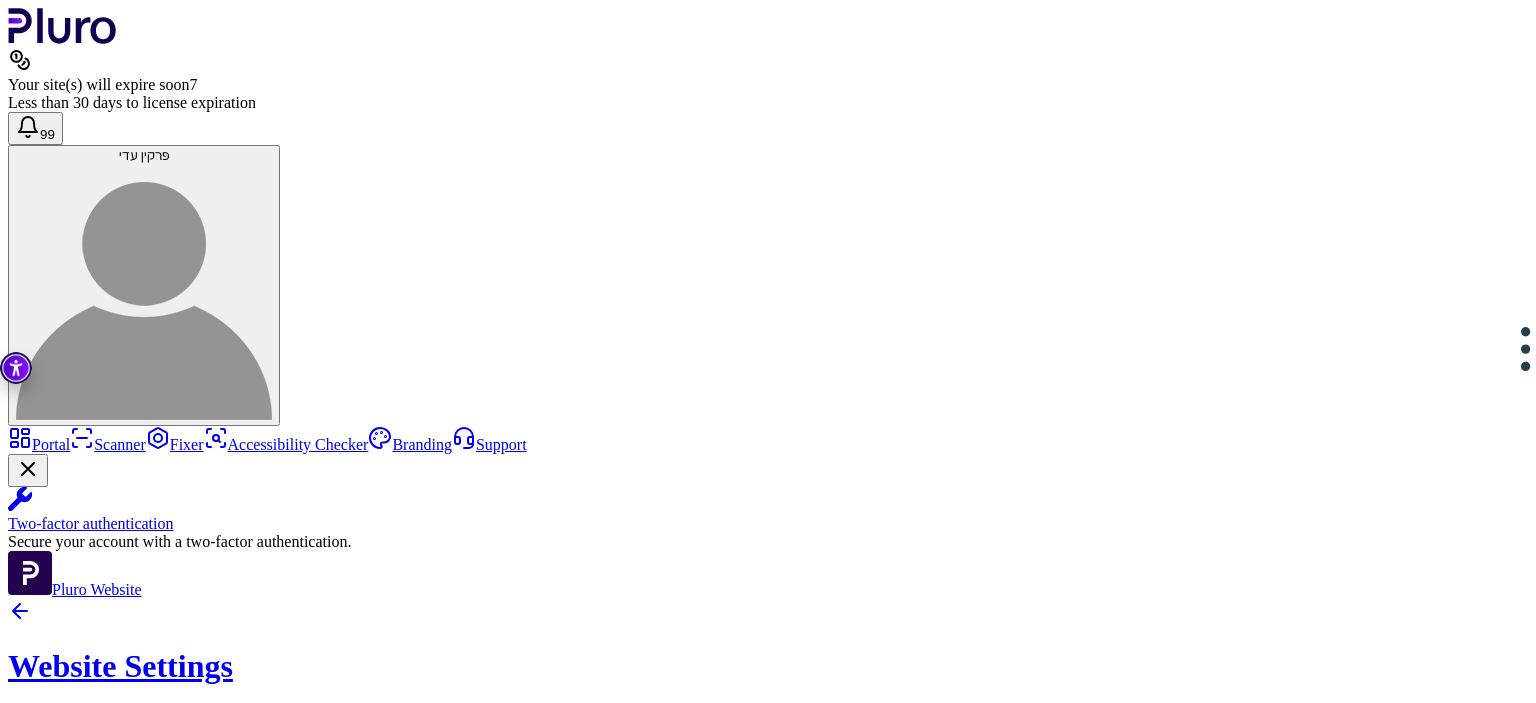 click on "**********" at bounding box center [768, 1268] 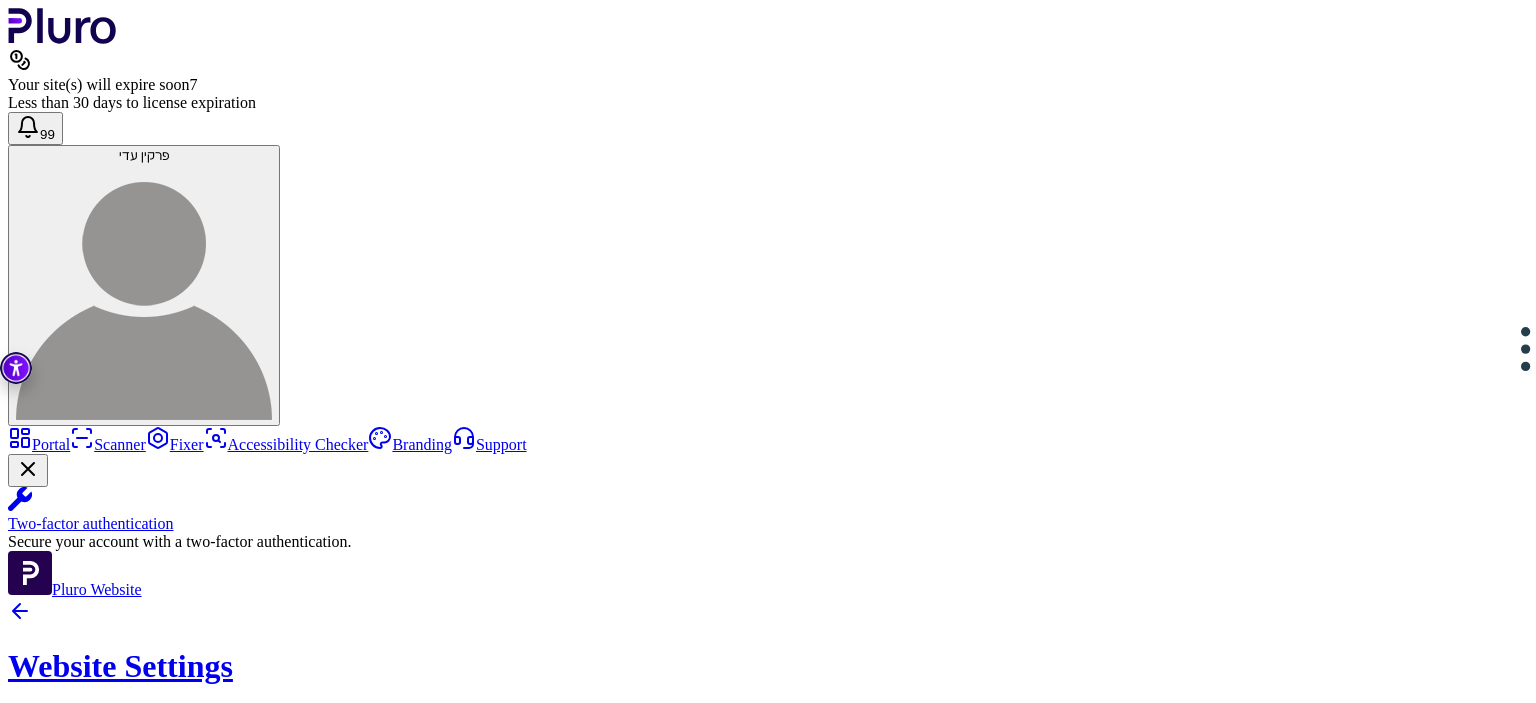 click on "**********" at bounding box center [603, 1778] 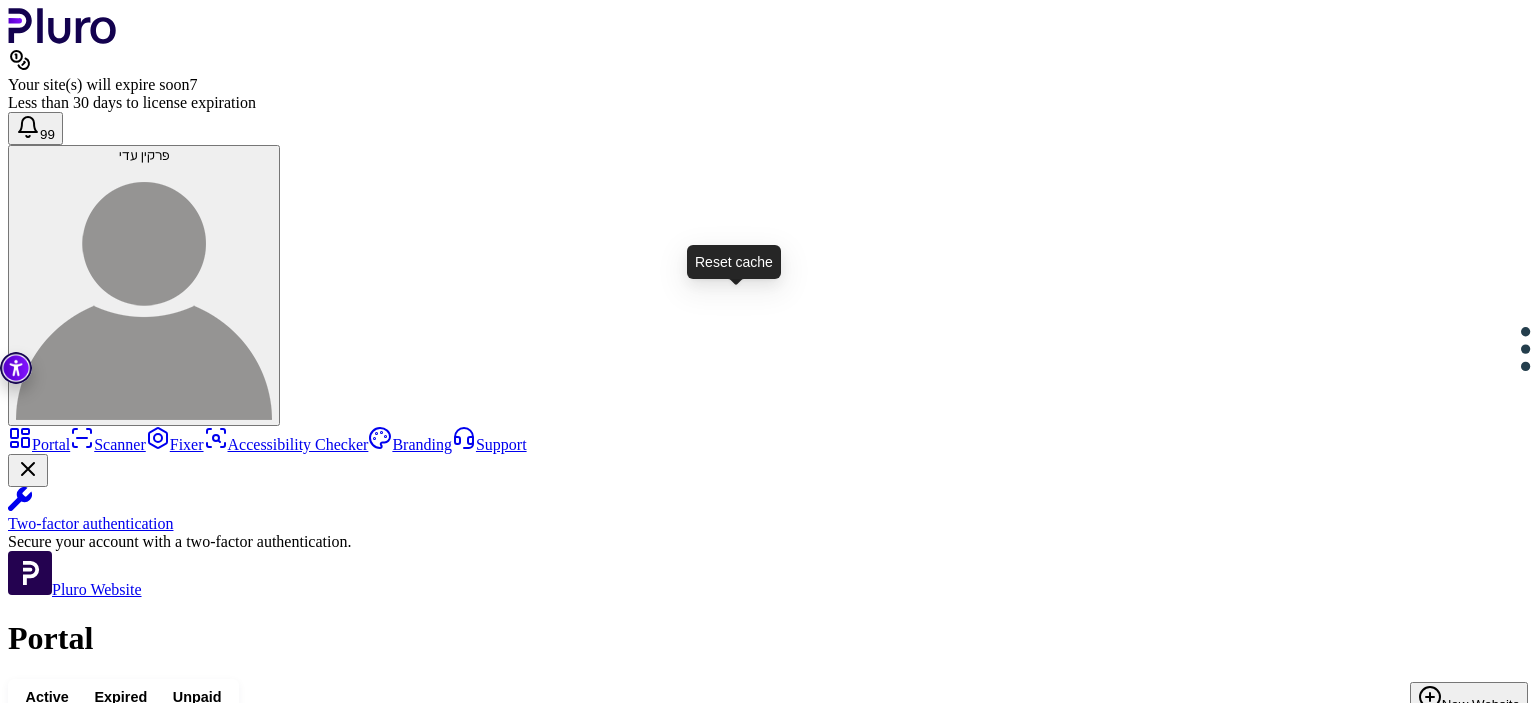scroll, scrollTop: 0, scrollLeft: 0, axis: both 